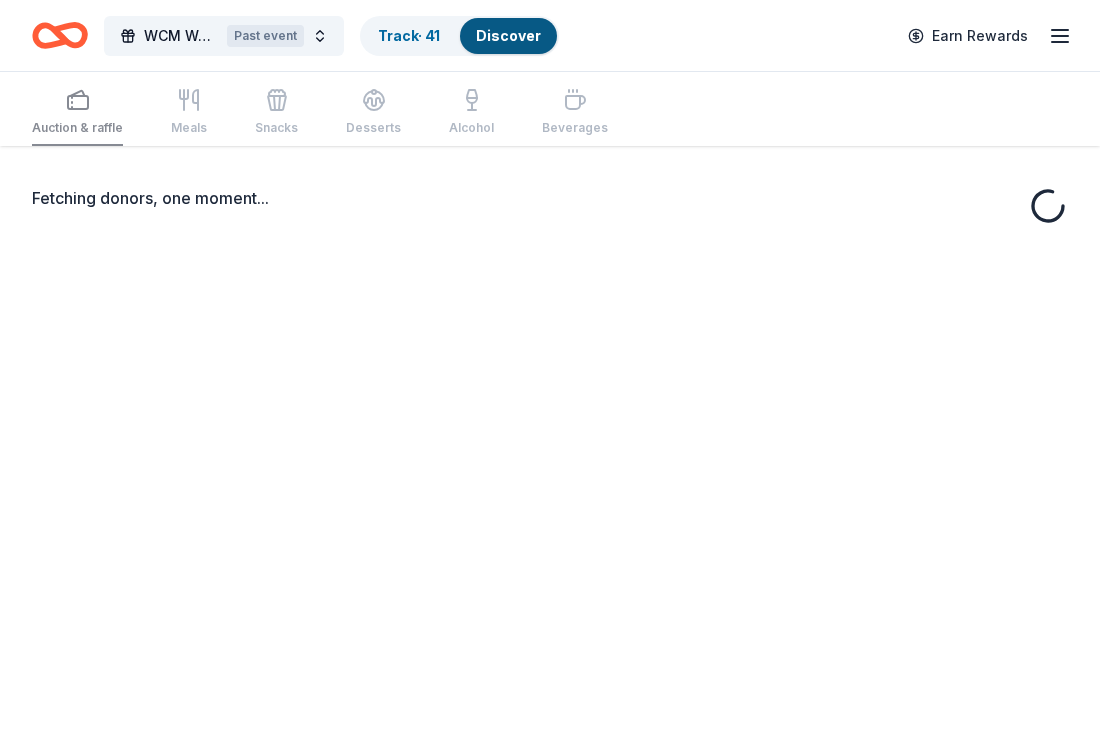 scroll, scrollTop: 0, scrollLeft: 0, axis: both 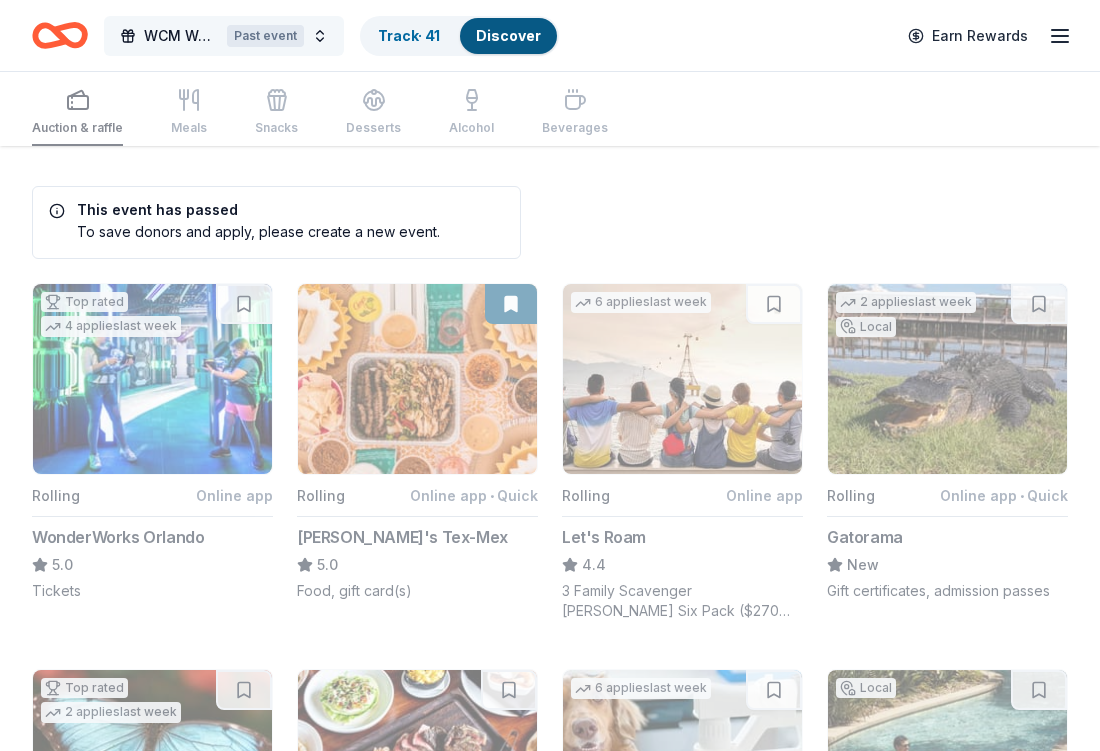 click on "Past event" at bounding box center [265, 36] 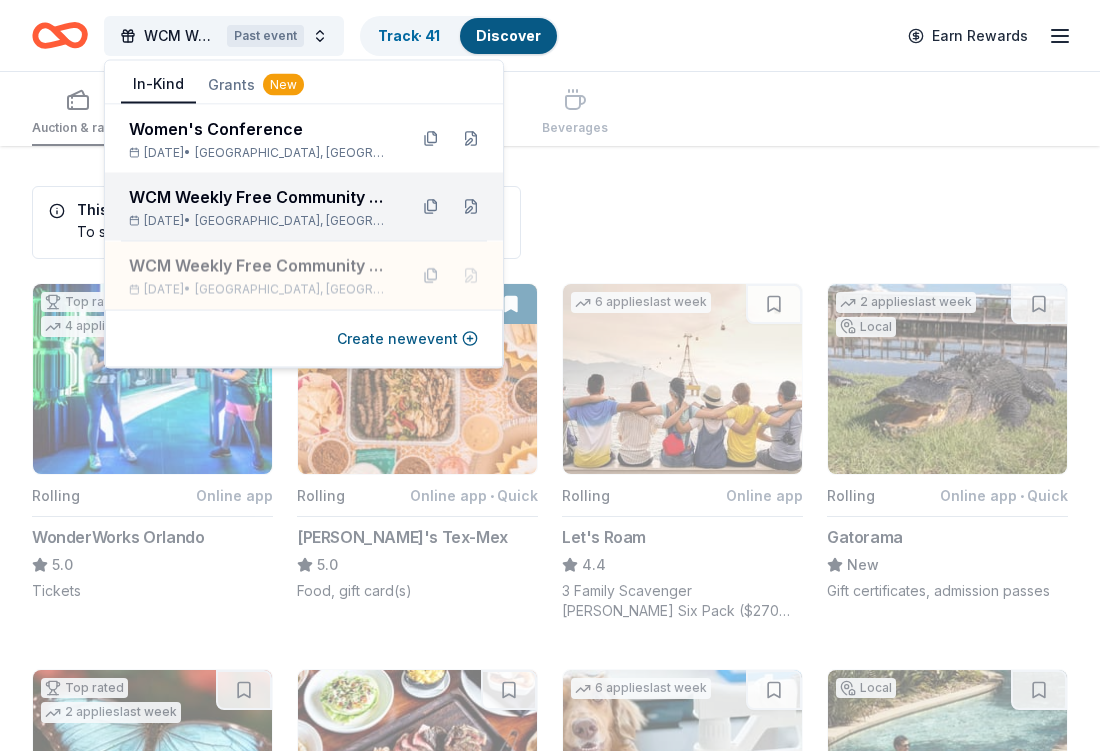 click on "WCM Weekly Free Community Bingo [GEOGRAPHIC_DATA] [US_STATE] [DATE]  •  [GEOGRAPHIC_DATA], [GEOGRAPHIC_DATA]" at bounding box center (260, 207) 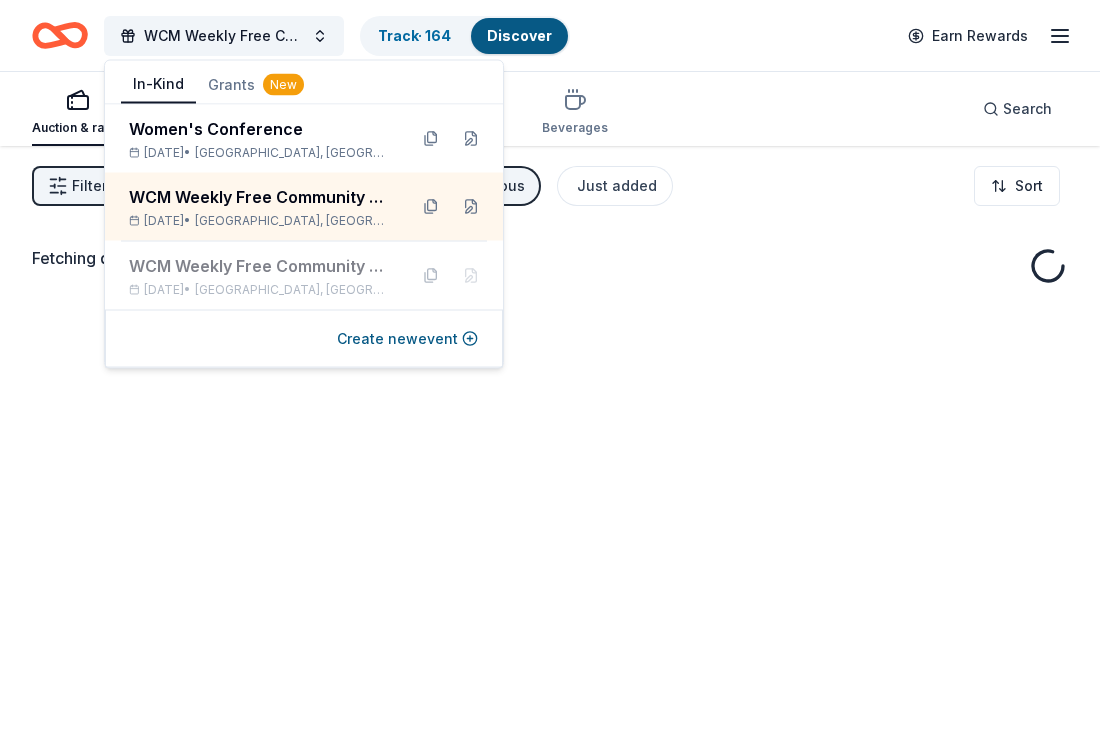 click on "Fetching donors, one moment..." at bounding box center (550, 258) 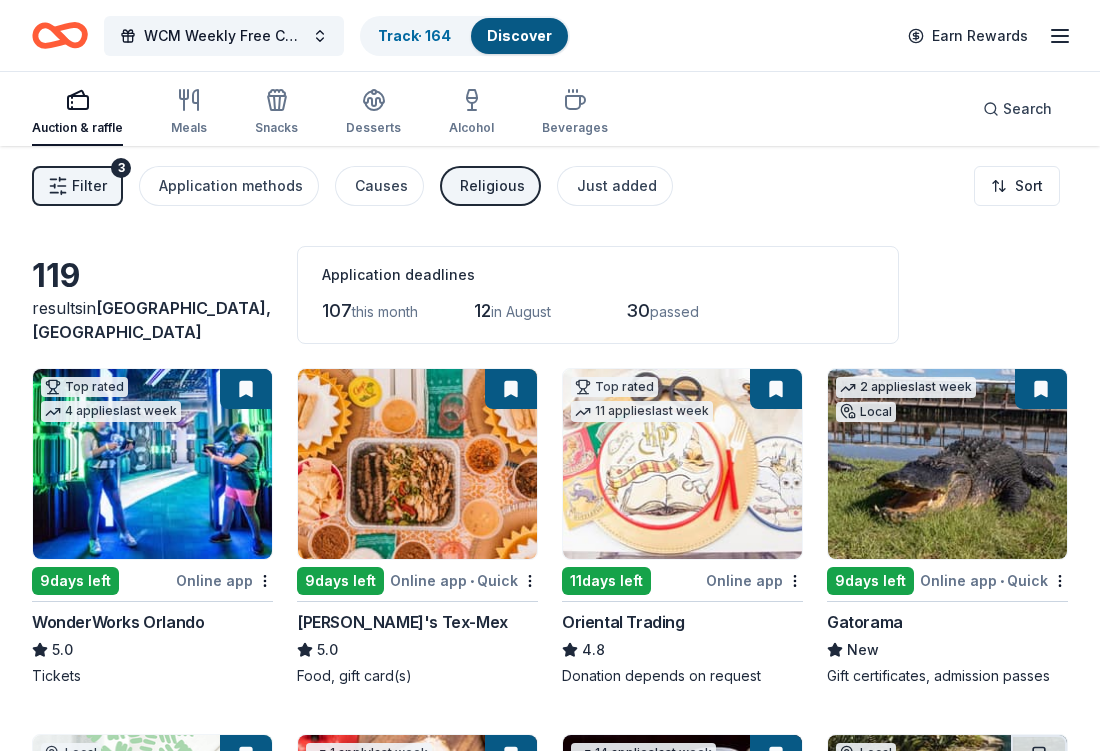click on "Religious" at bounding box center (492, 186) 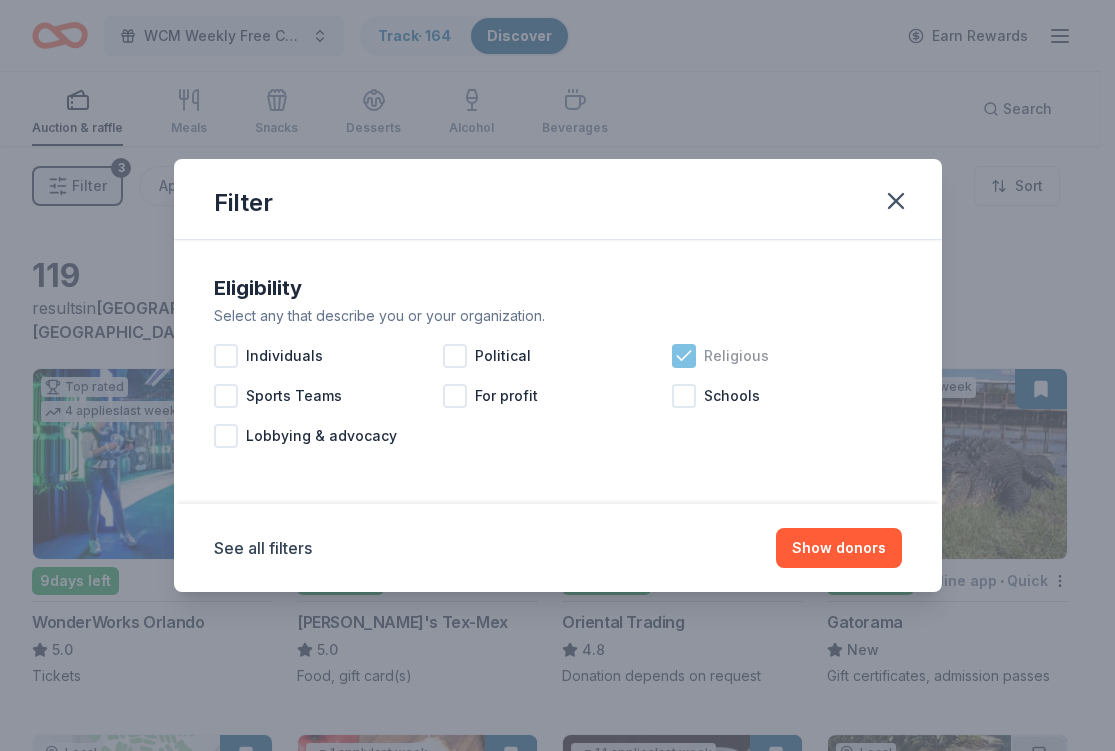 click 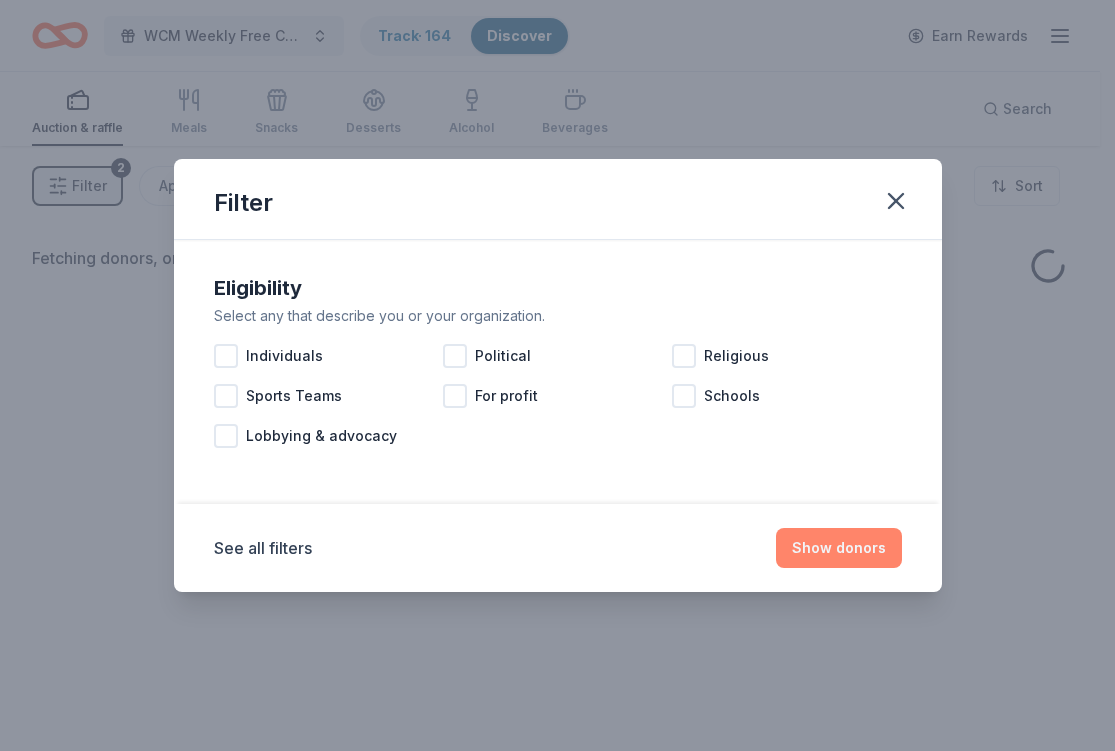 click on "Show    donors" at bounding box center [839, 548] 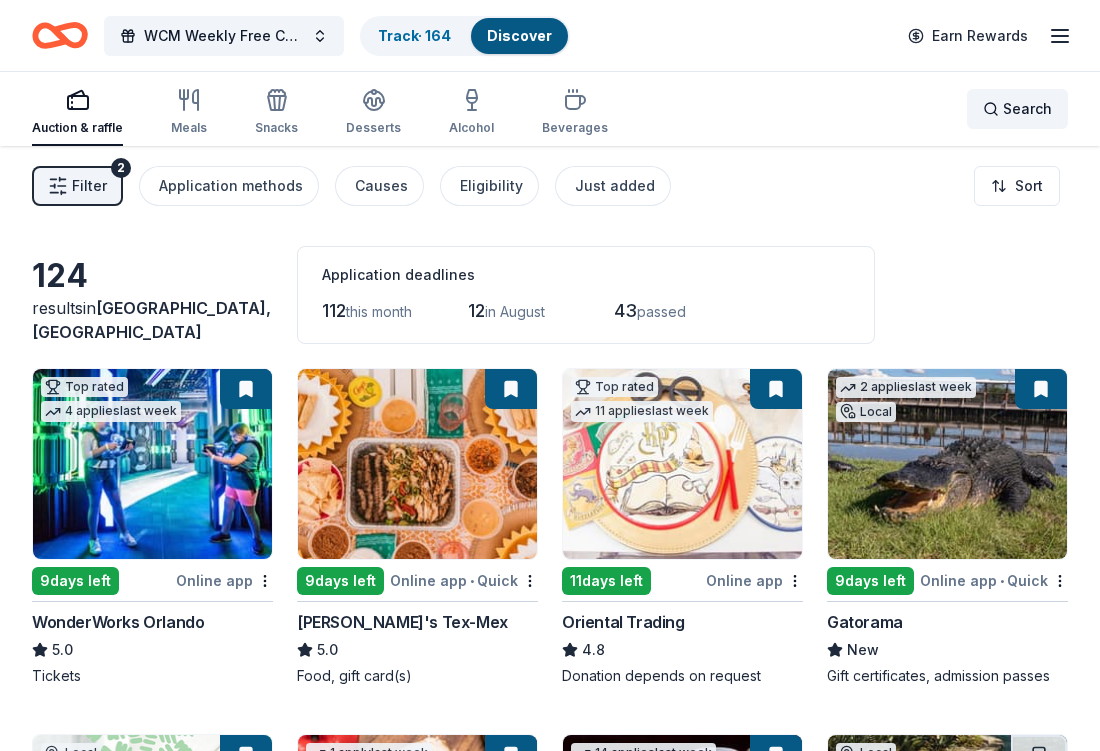 click on "Search" at bounding box center (1027, 109) 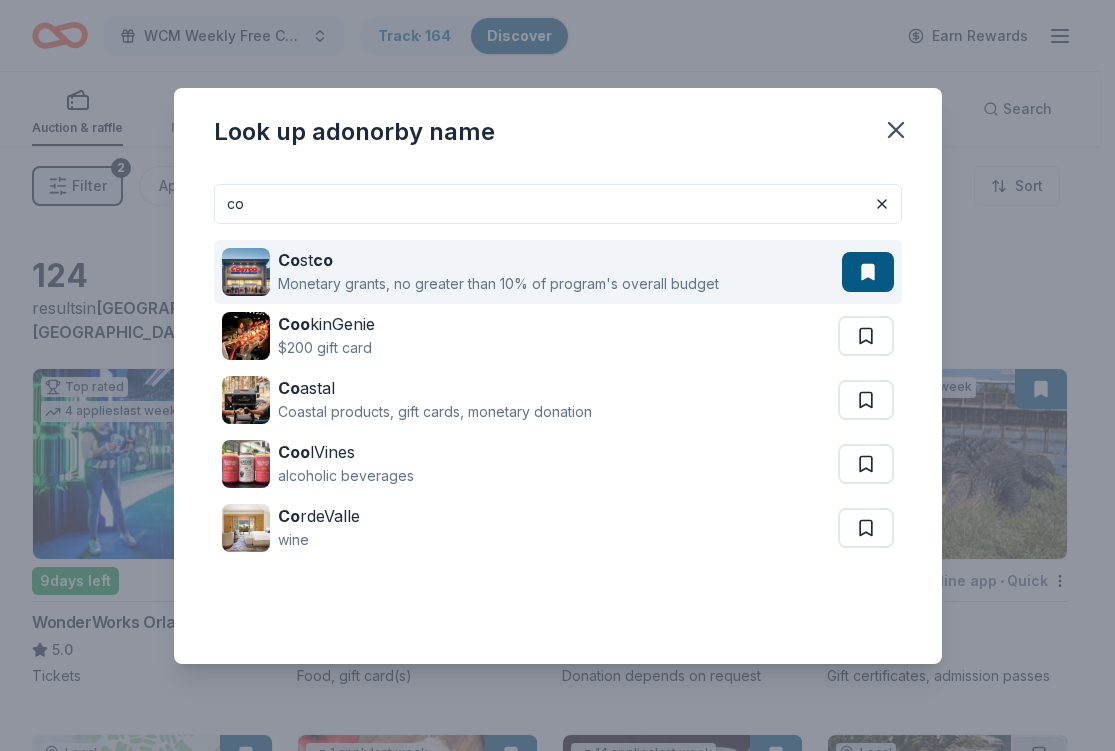 click at bounding box center (868, 272) 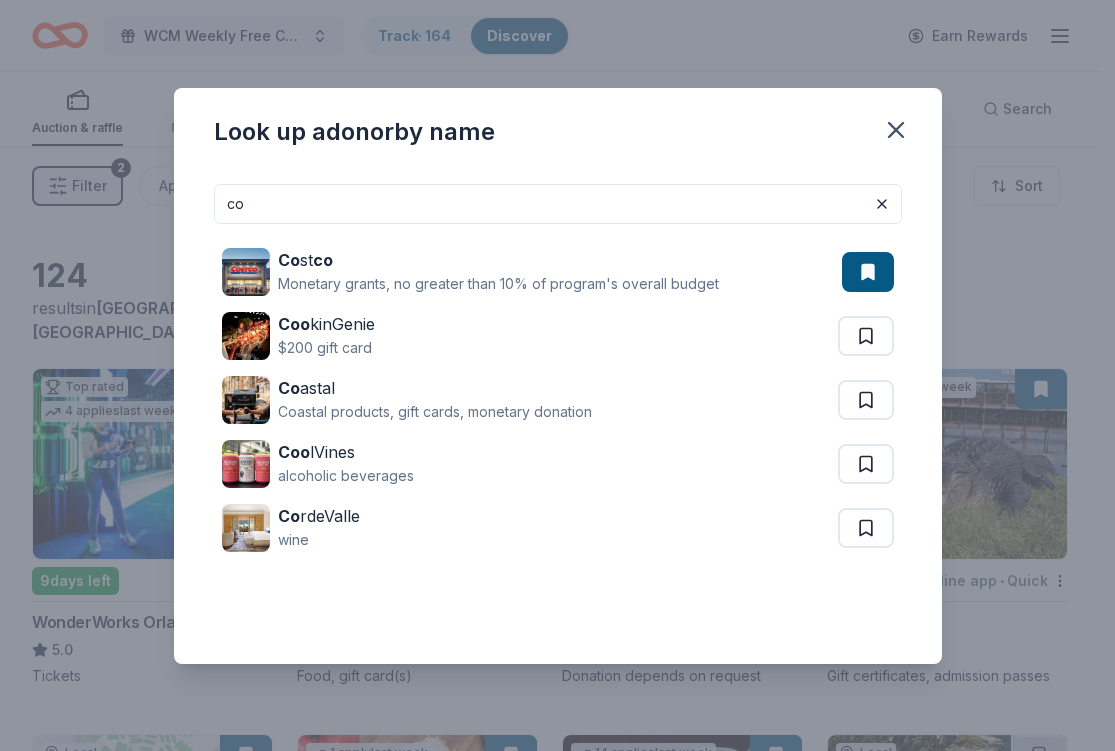 click on "co" at bounding box center [558, 204] 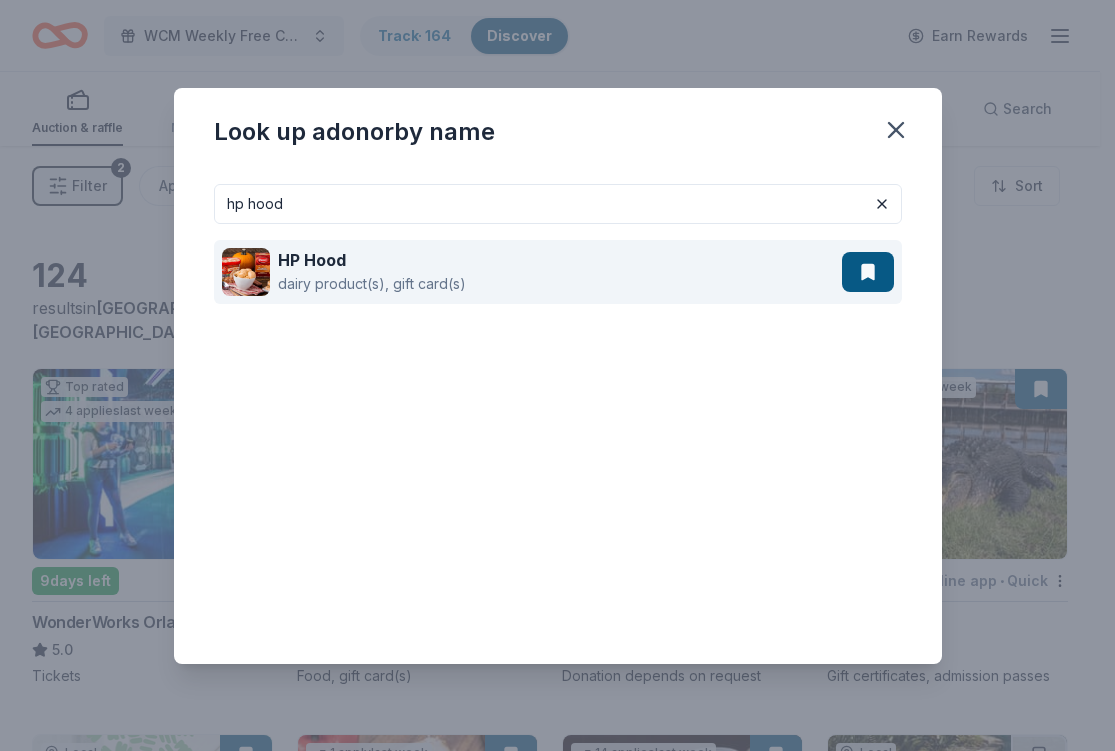 type on "hp hood" 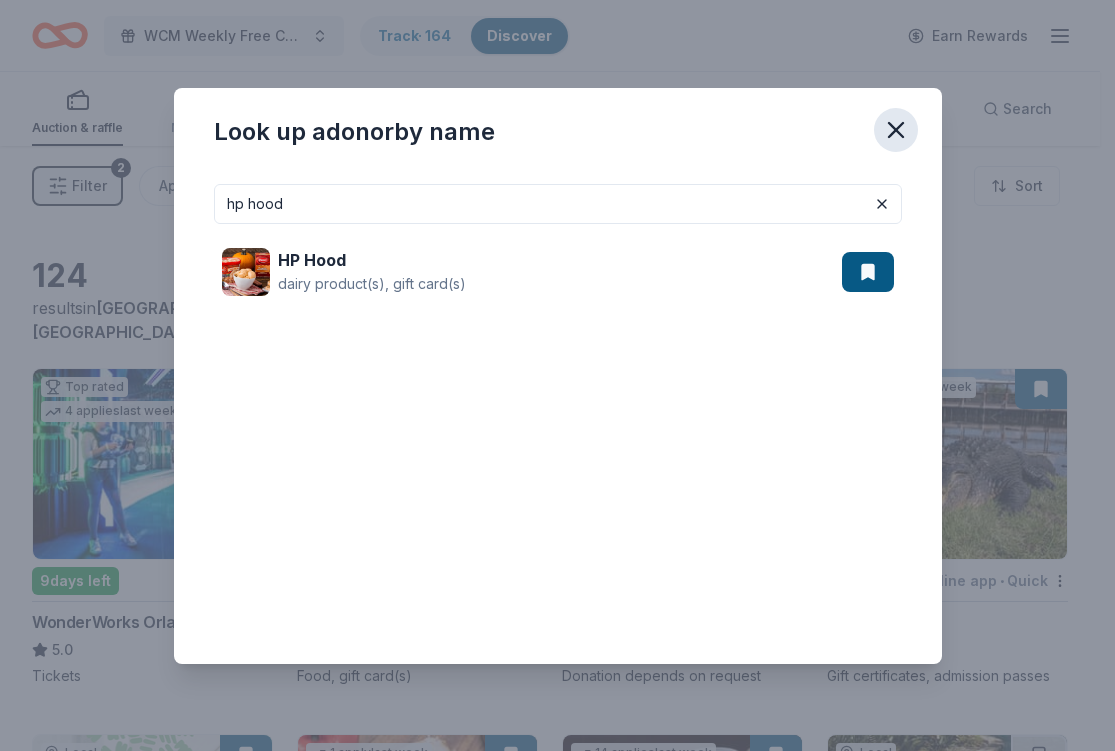click 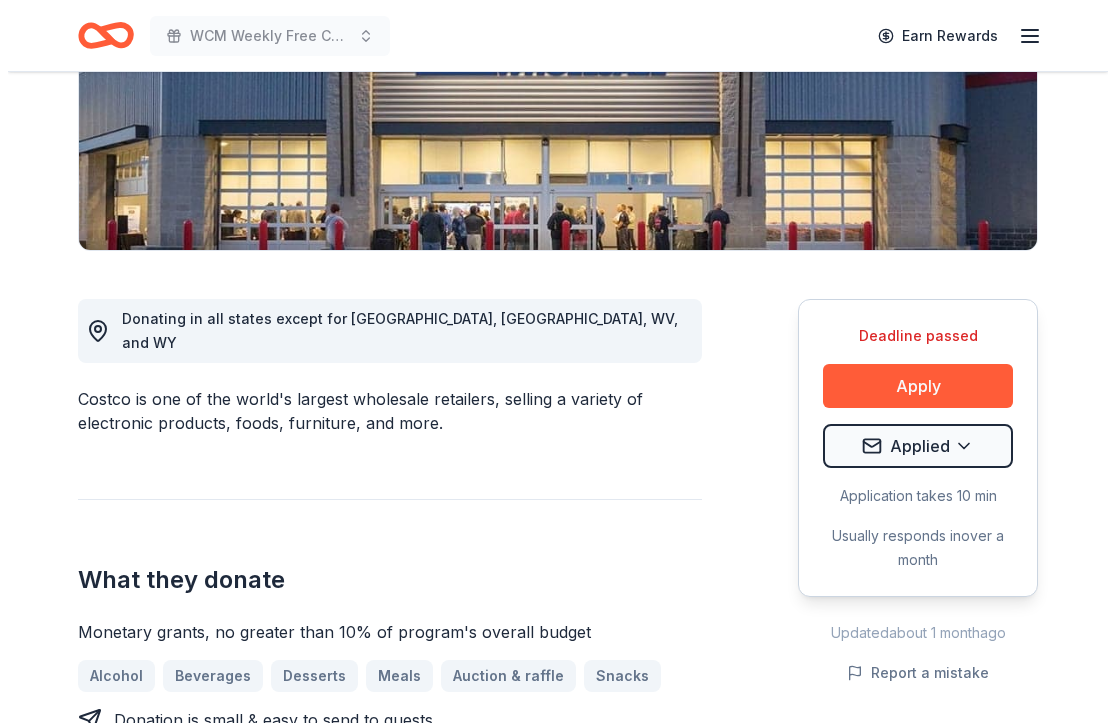 scroll, scrollTop: 566, scrollLeft: 0, axis: vertical 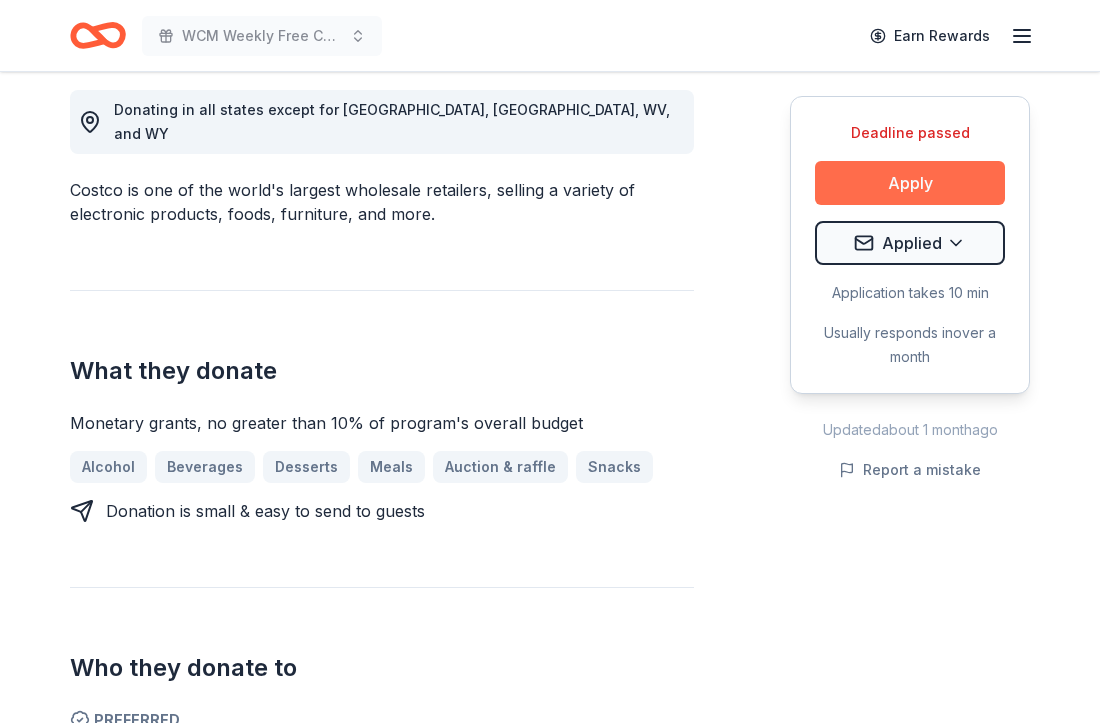 click on "Apply" at bounding box center [910, 183] 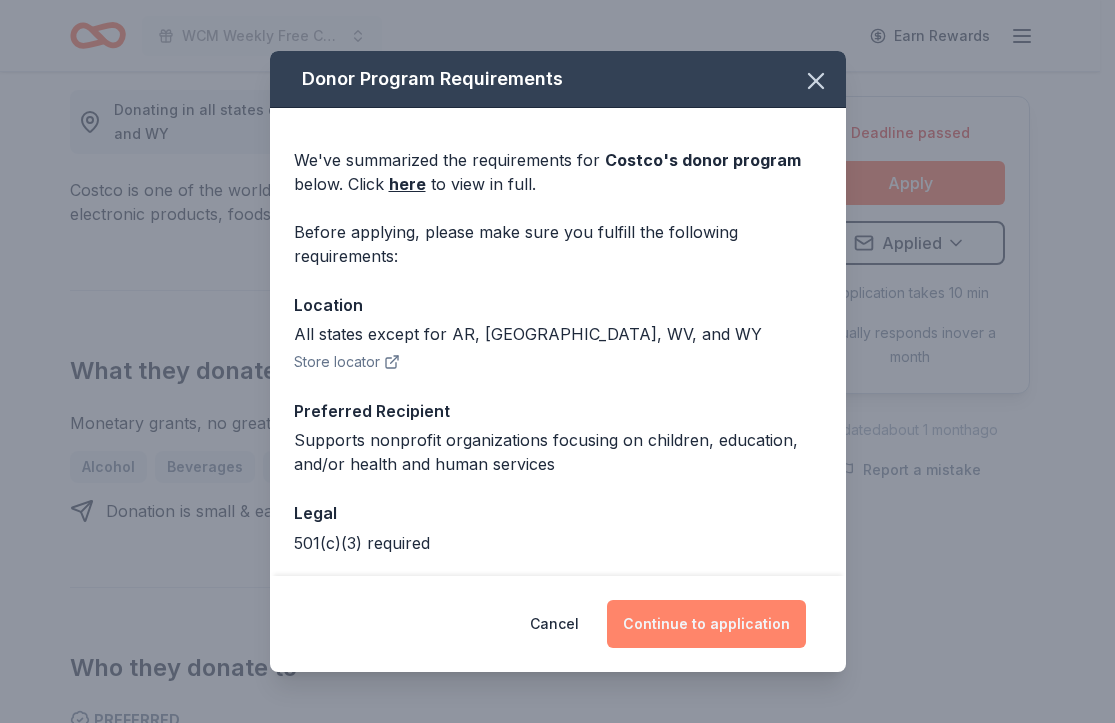 click on "Continue to application" at bounding box center [706, 624] 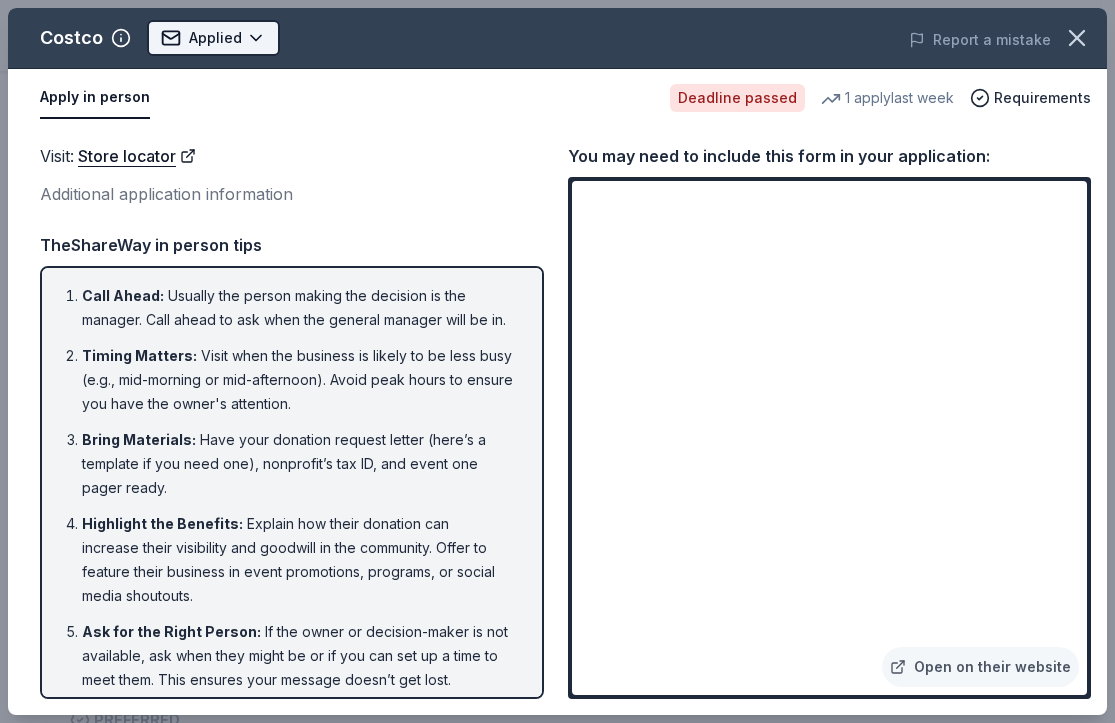 click on "WCM Weekly Free Community Bingo Jacksonville Florida Earn Rewards Deadline passed Share Costco 4.6 • 27  reviews 1   apply  last week approval rate donation value Share Donating in all states except for AR, ME, WV, and WY Costco is one of the world's largest wholesale retailers, selling a variety of electronic products, foods, furniture, and more.  What they donate Monetary grants, no greater than 10% of program's overall budget  Alcohol Beverages Desserts Meals Auction & raffle Snacks Donation is small & easy to send to guests Who they donate to  Preferred Supports nonprofit organizations focusing on children, education, and/or health and human services  Children Education Health Poverty & Hunger 501(c)(3) required Deadline passed Apply Applied Application takes 10 min Usually responds in  over a month Updated  about 1 month  ago Report a mistake approval rate 20 % approved 30 % declined 50 % no response donation value (average) 20% 70% 0% 10% $xx - $xx $xx - $xx $xx - $xx $xx - $xx Upgrade to Pro 4.6 •" at bounding box center (550, -205) 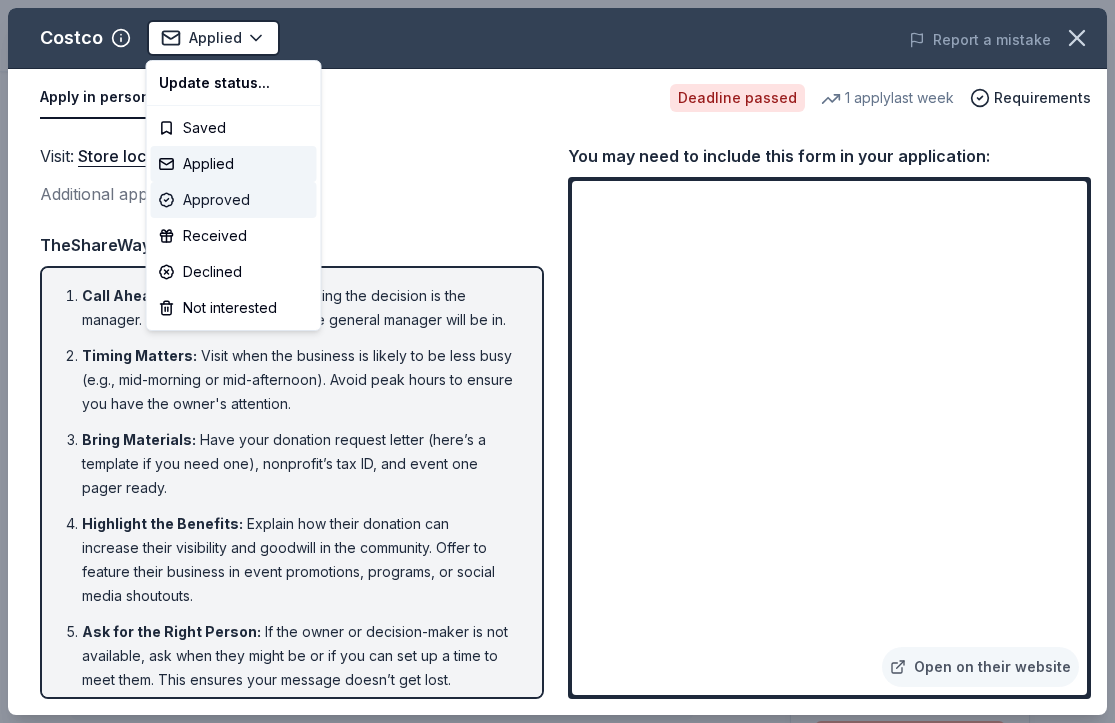 click on "Approved" at bounding box center (234, 200) 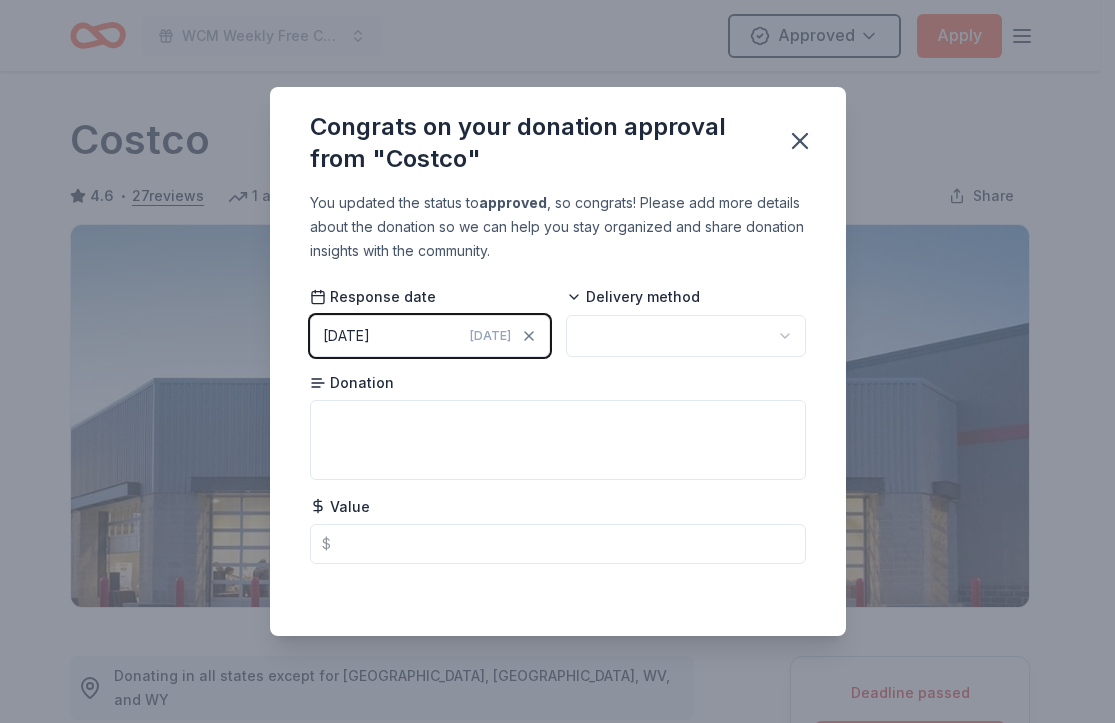 click on "WCM Weekly Free Community Bingo Jacksonville Florida Approved Apply Deadline passed Share Costco 4.6 • 27  reviews 1   apply  last week approval rate donation value Share Donating in all states except for AR, ME, WV, and WY Costco is one of the world's largest wholesale retailers, selling a variety of electronic products, foods, furniture, and more.  What they donate Monetary grants, no greater than 10% of program's overall budget  Alcohol Beverages Desserts Meals Auction & raffle Snacks Donation is small & easy to send to guests Who they donate to  Preferred Supports nonprofit organizations focusing on children, education, and/or health and human services  Children Education Health Poverty & Hunger 501(c)(3) required Deadline passed Apply Approved Application takes 10 min Usually responds in  over a month Updated  about 1 month  ago Report a mistake approval rate 20 % approved 30 % declined 50 % no response donation value (average) 20% 70% 0% 10% $xx - $xx $xx - $xx $xx - $xx $xx - $xx Upgrade to Pro 4.6 2" at bounding box center (557, 361) 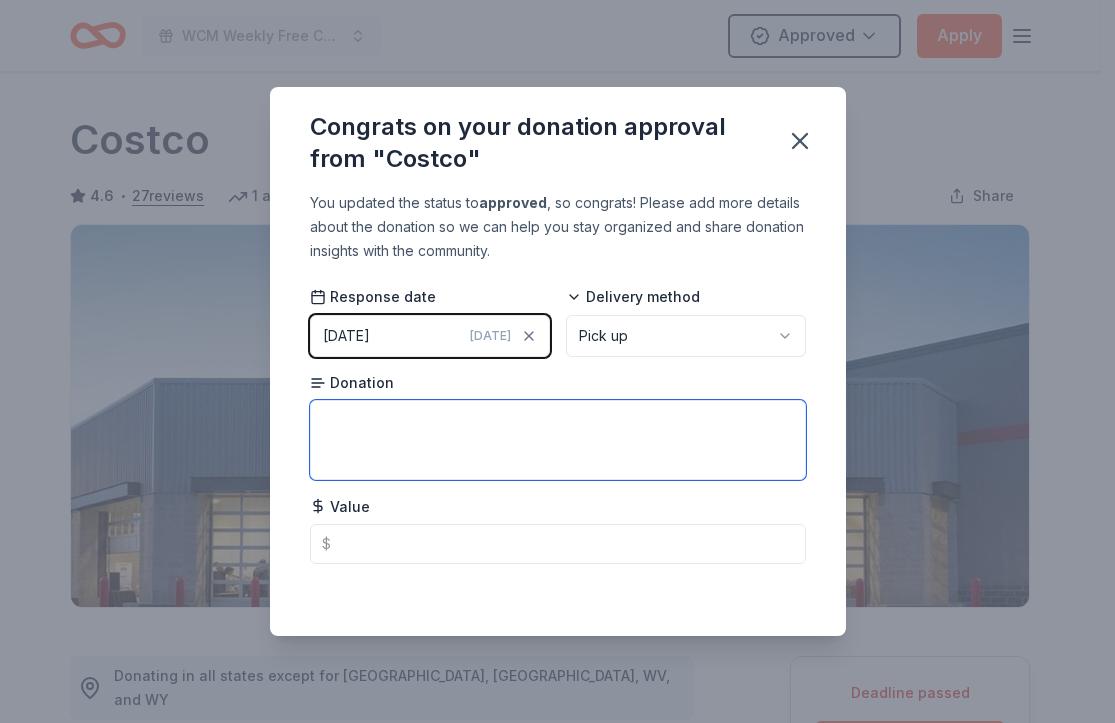 click at bounding box center [558, 440] 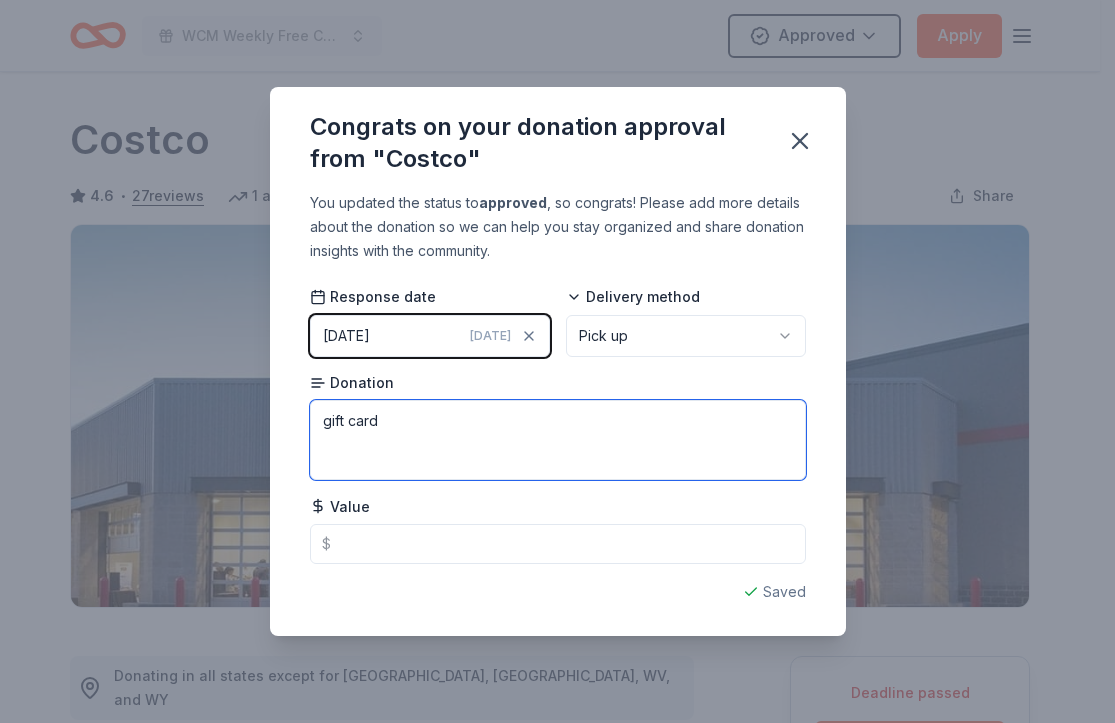 type on "gift card" 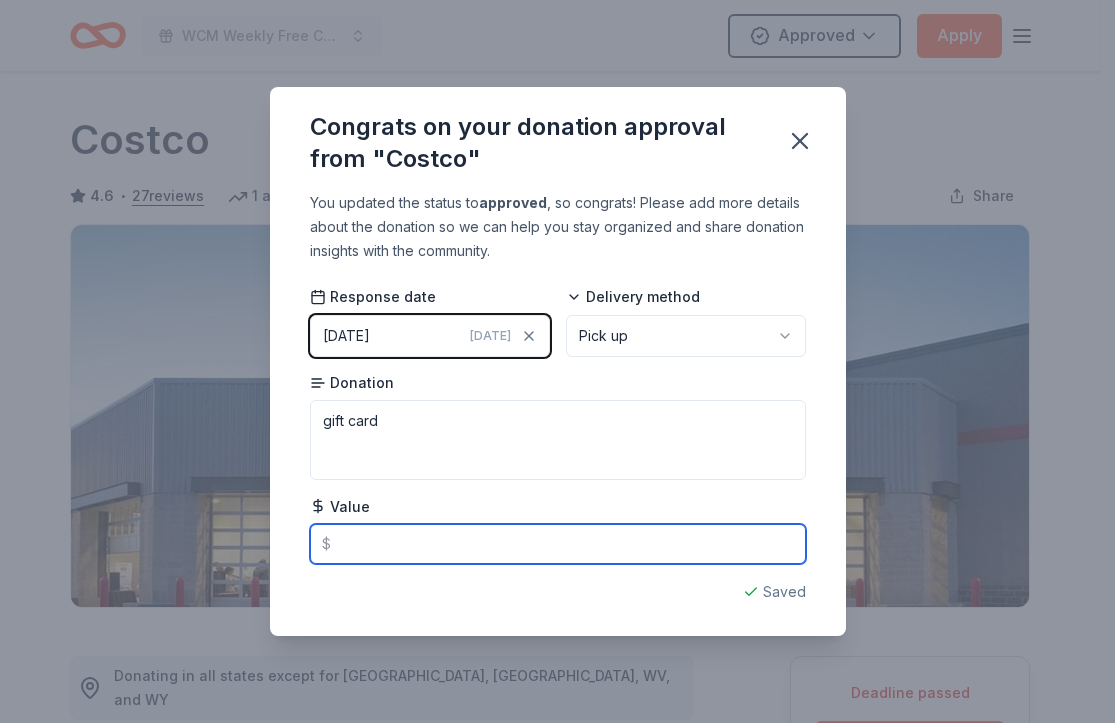 click at bounding box center [558, 544] 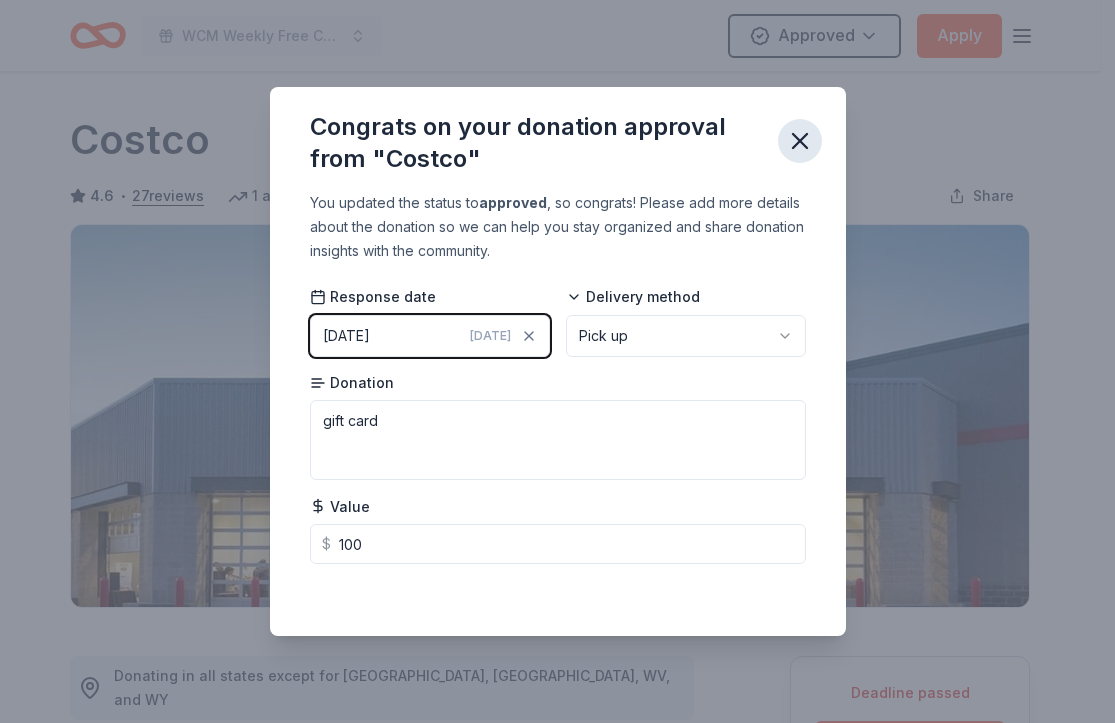 type on "100.00" 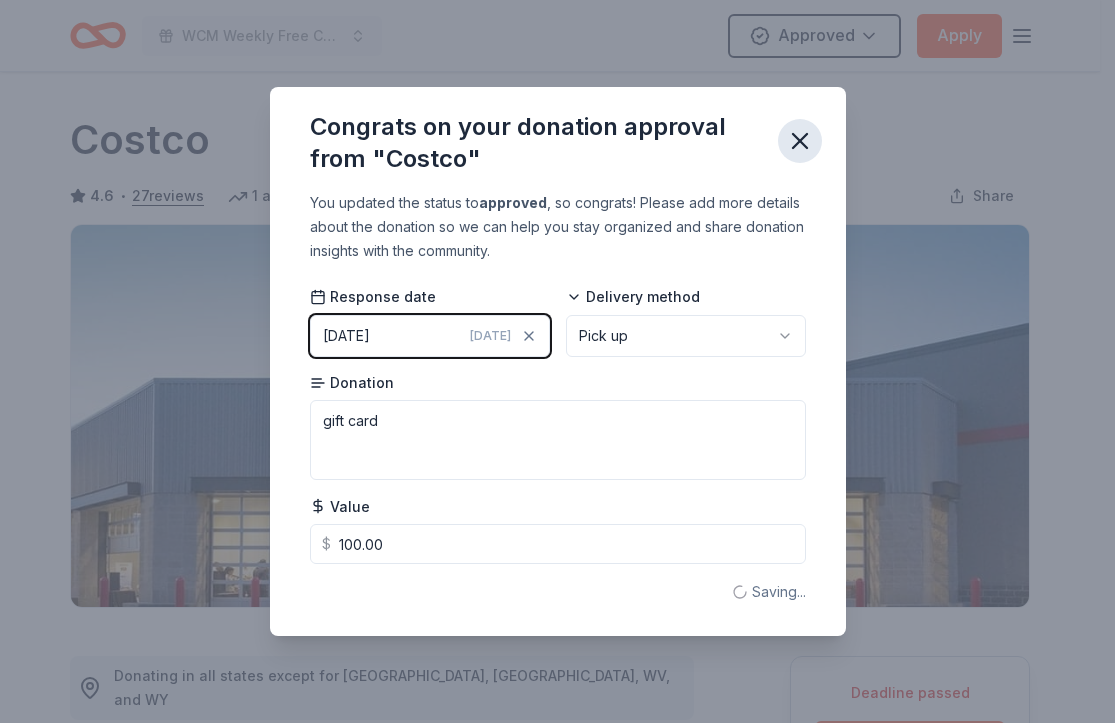 click at bounding box center (800, 141) 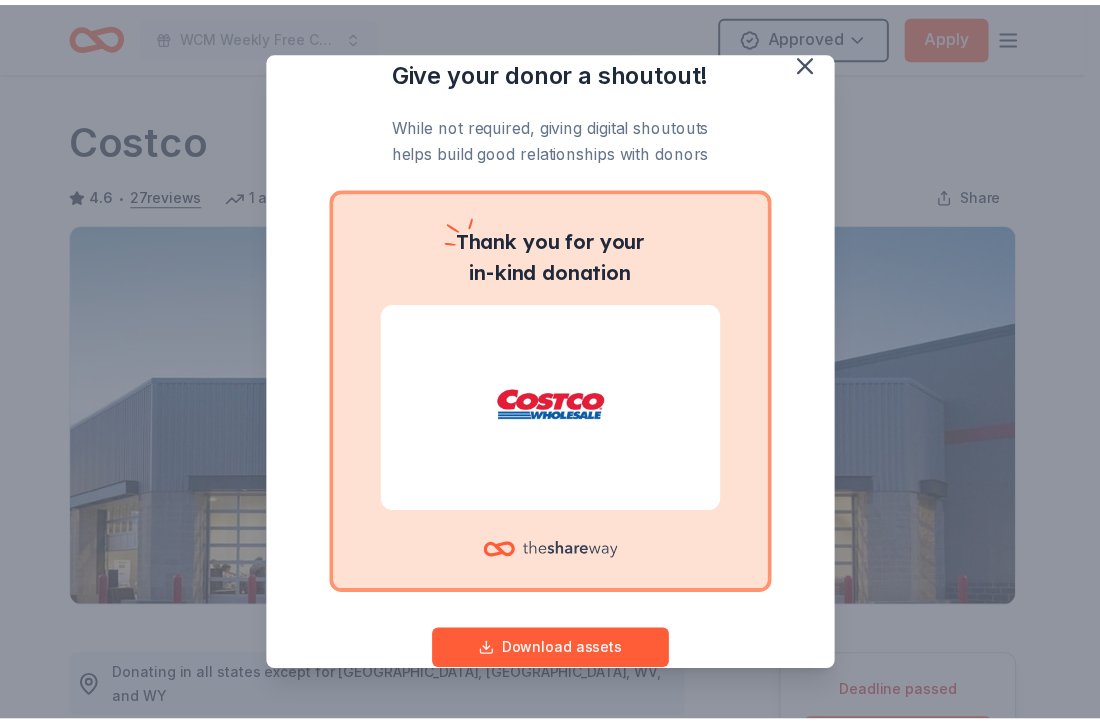 scroll, scrollTop: 61, scrollLeft: 0, axis: vertical 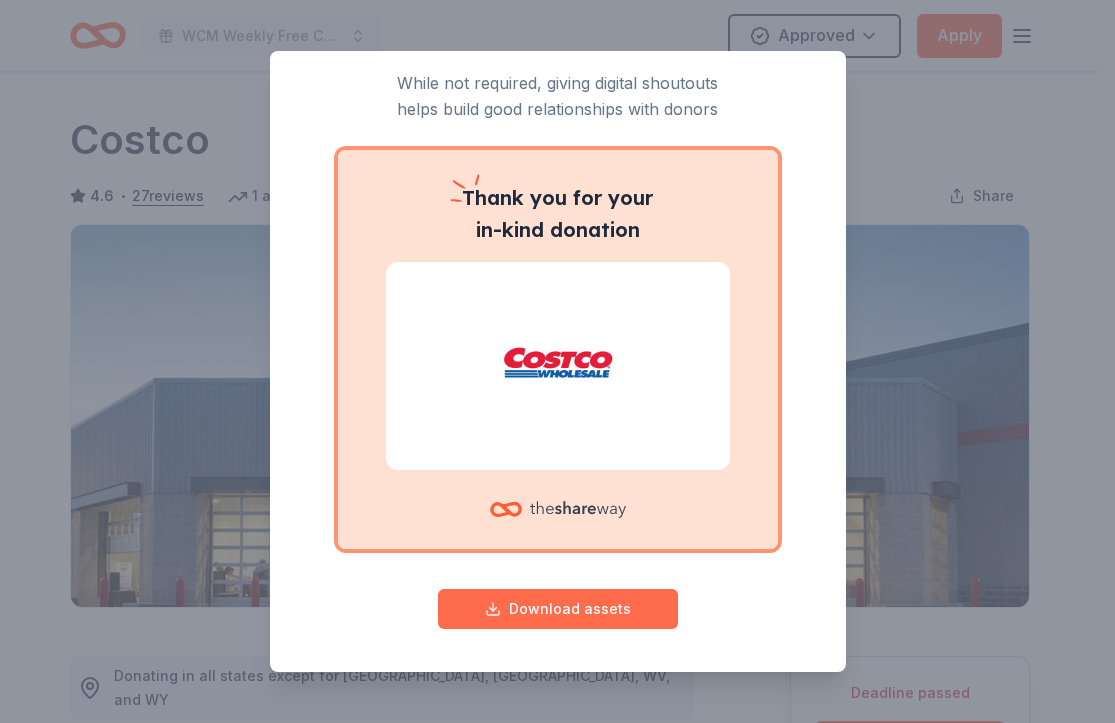 click on "Download assets" at bounding box center [558, 609] 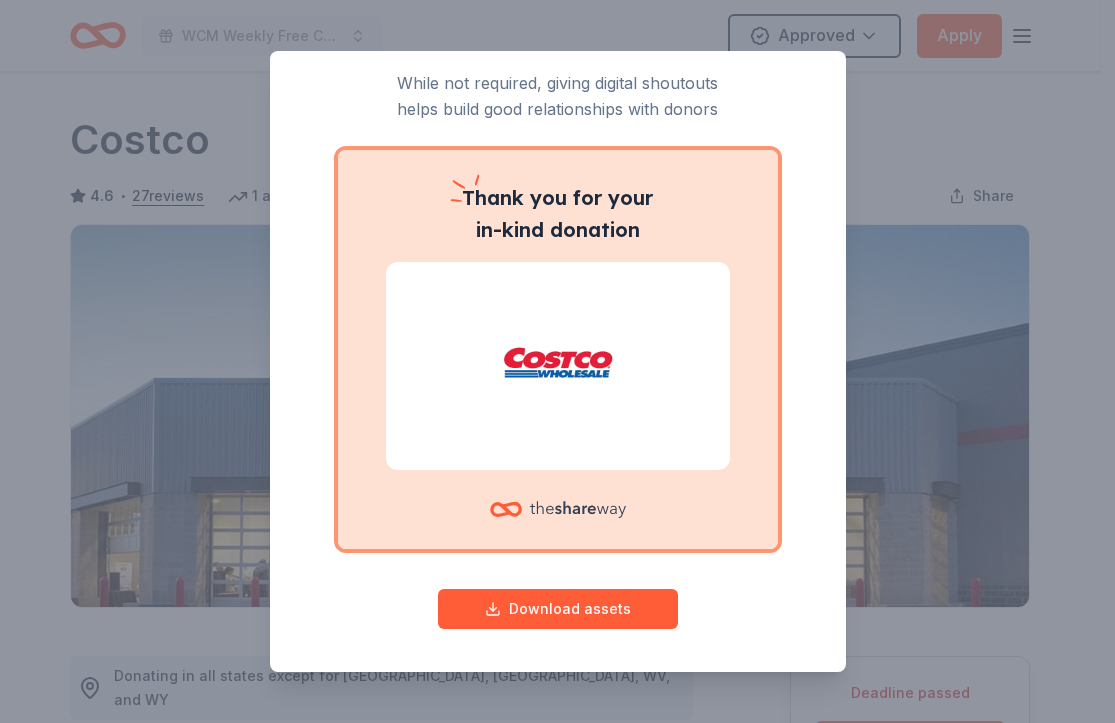 click on "Give your donor a shoutout! While not required, giving digital shoutouts helps build good relationships with donors Thank   you for your in-kind donation  Download assets" at bounding box center (557, 361) 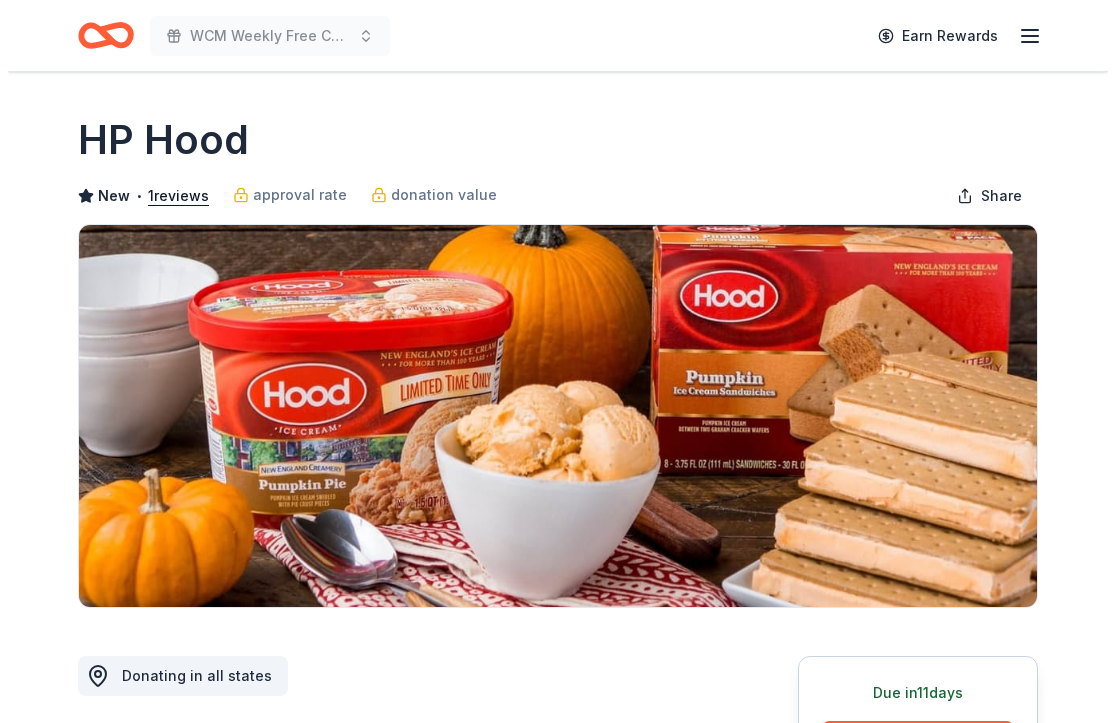 scroll, scrollTop: 397, scrollLeft: 0, axis: vertical 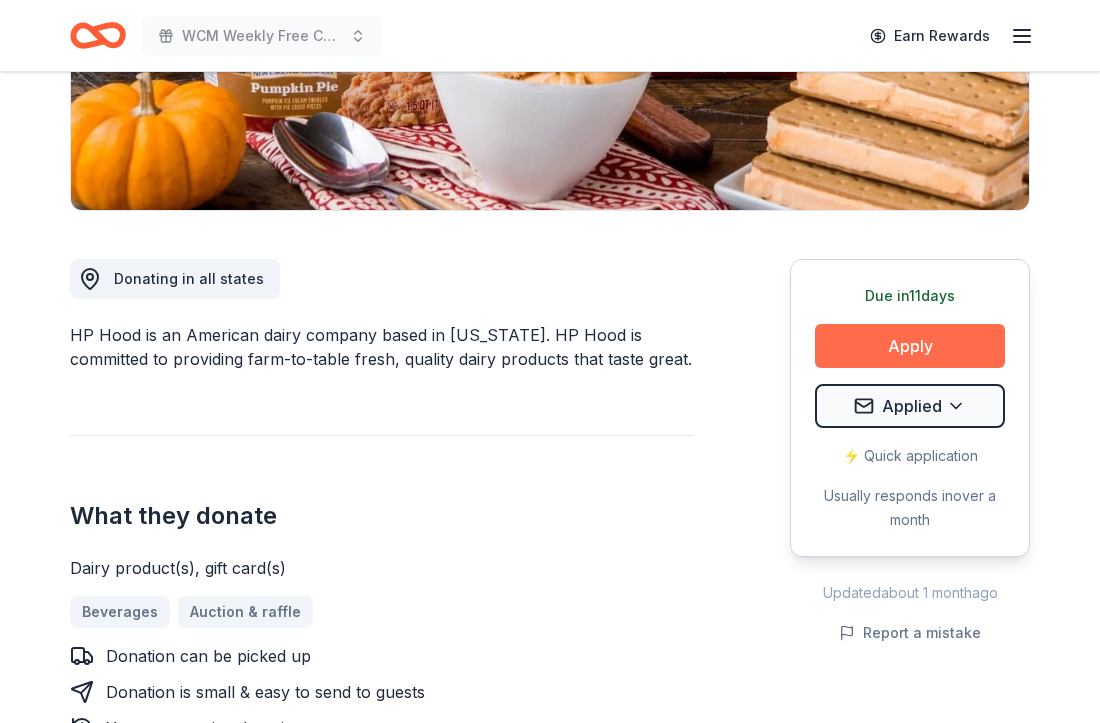 click on "Apply" at bounding box center [910, 346] 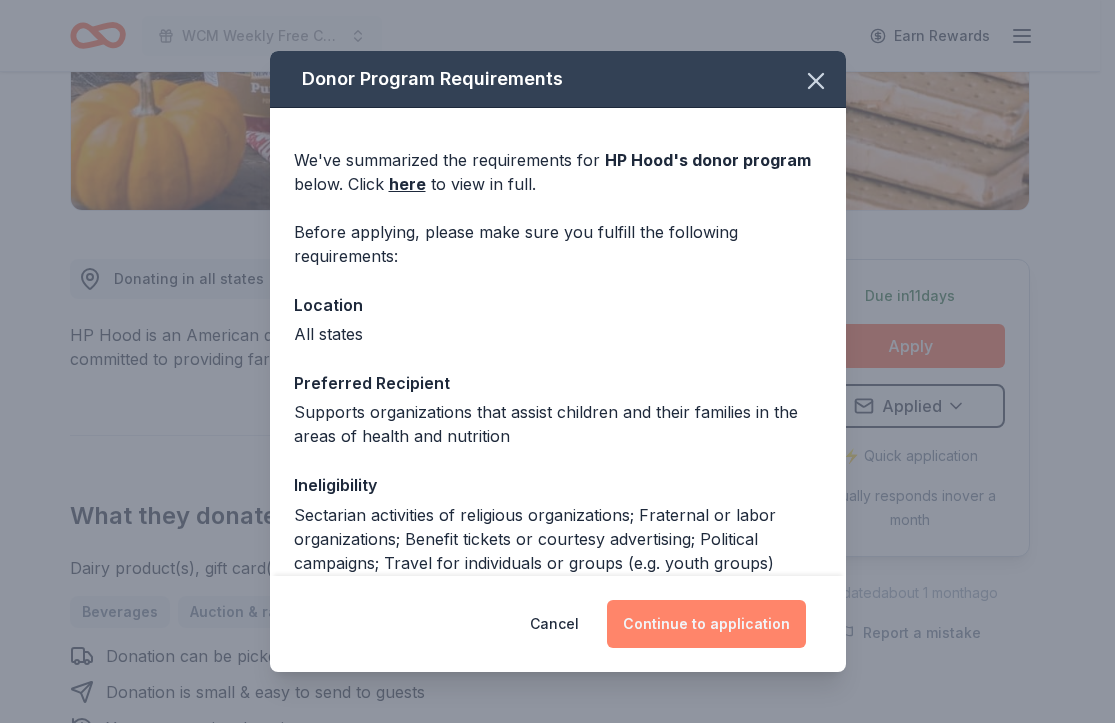 click on "Continue to application" at bounding box center [706, 624] 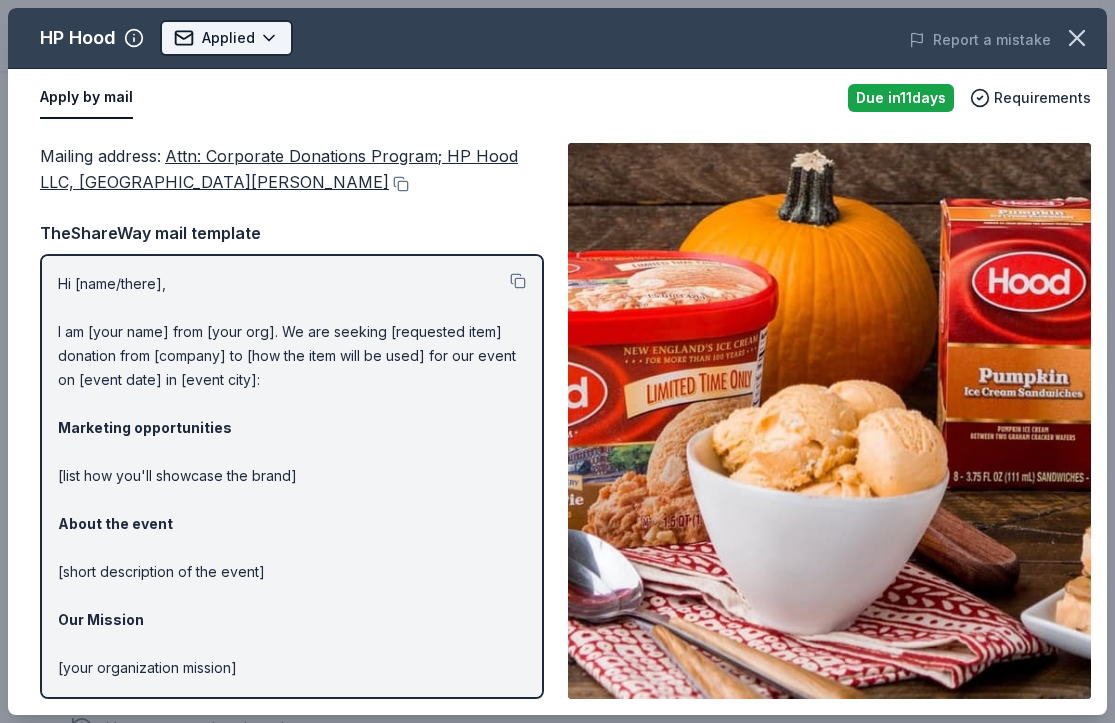 click on "WCM Weekly Free Community Bingo Jacksonville Florida Earn Rewards Due in  11  days Share HP Hood New • 1  reviews approval rate donation value Share Donating in all states HP Hood is an American dairy company based in Massachusetts. HP Hood is committed to providing farm-to-table fresh, quality dairy products that taste great.  What they donate Dairy product(s), gift card(s) Beverages Auction & raffle Donation can be picked up Donation is small & easy to send to guests   You may receive donations every   year Who they donate to  Preferred Supports organizations that assist children and their families in the areas of health and nutrition Children Health 501(c)(3) required  Ineligible Sectarian activities of religious organizations; Fraternal or labor organizations; Benefit tickets or courtesy advertising; Political campaigns; Travel for individuals or groups (e.g. youth groups)
Religious Individuals Political Due in  11  days Apply Applied ⚡️ Quick application Usually responds in  over a month Updated" at bounding box center [550, -36] 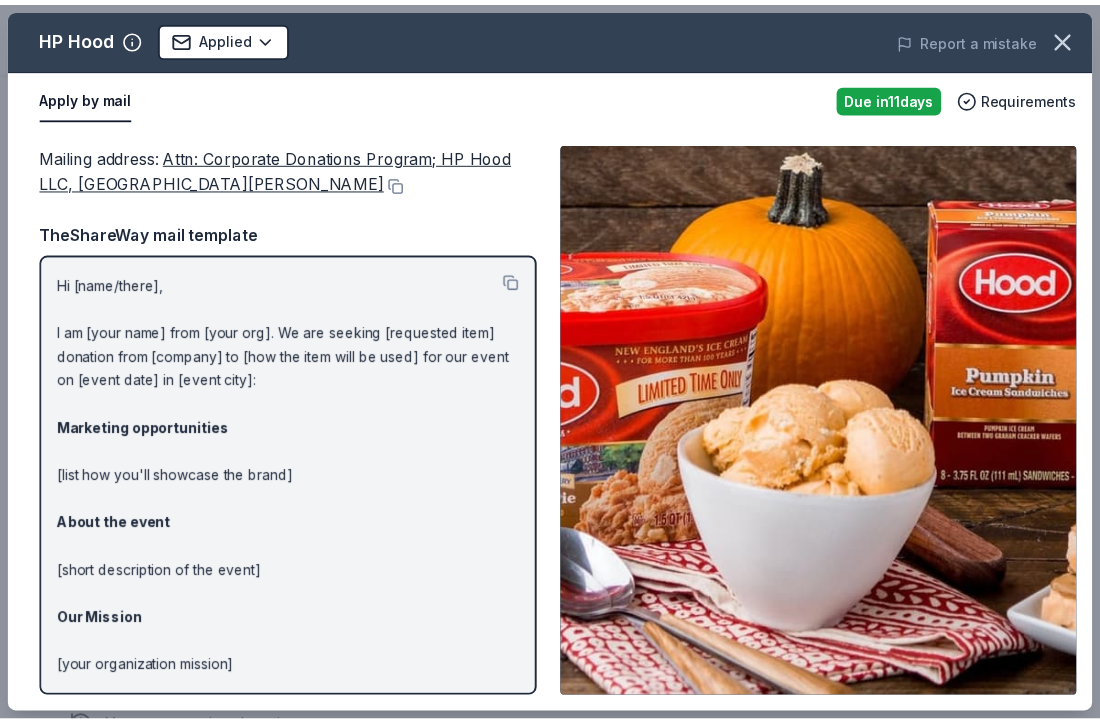scroll, scrollTop: 0, scrollLeft: 0, axis: both 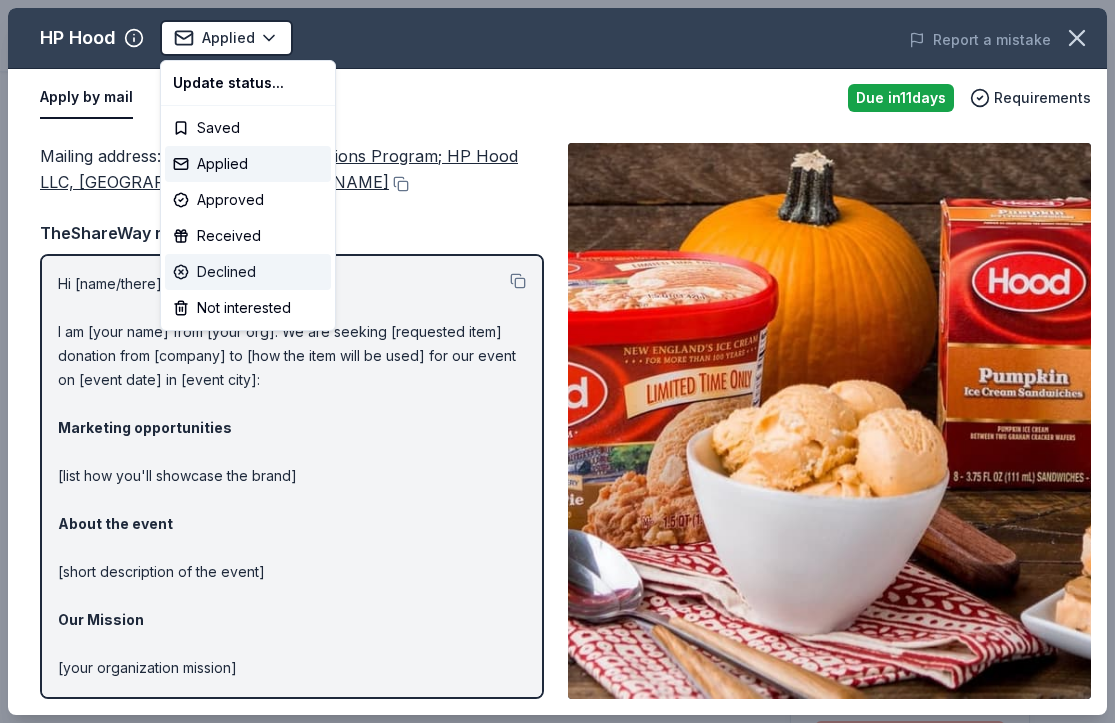 click on "Declined" at bounding box center [248, 272] 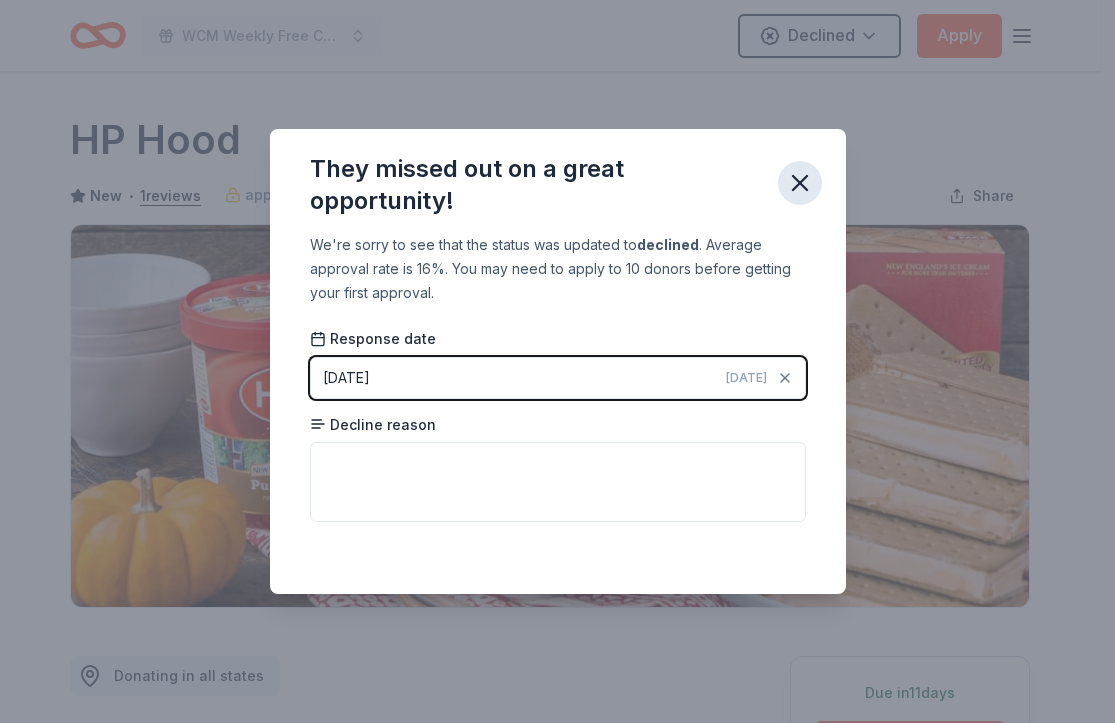 click 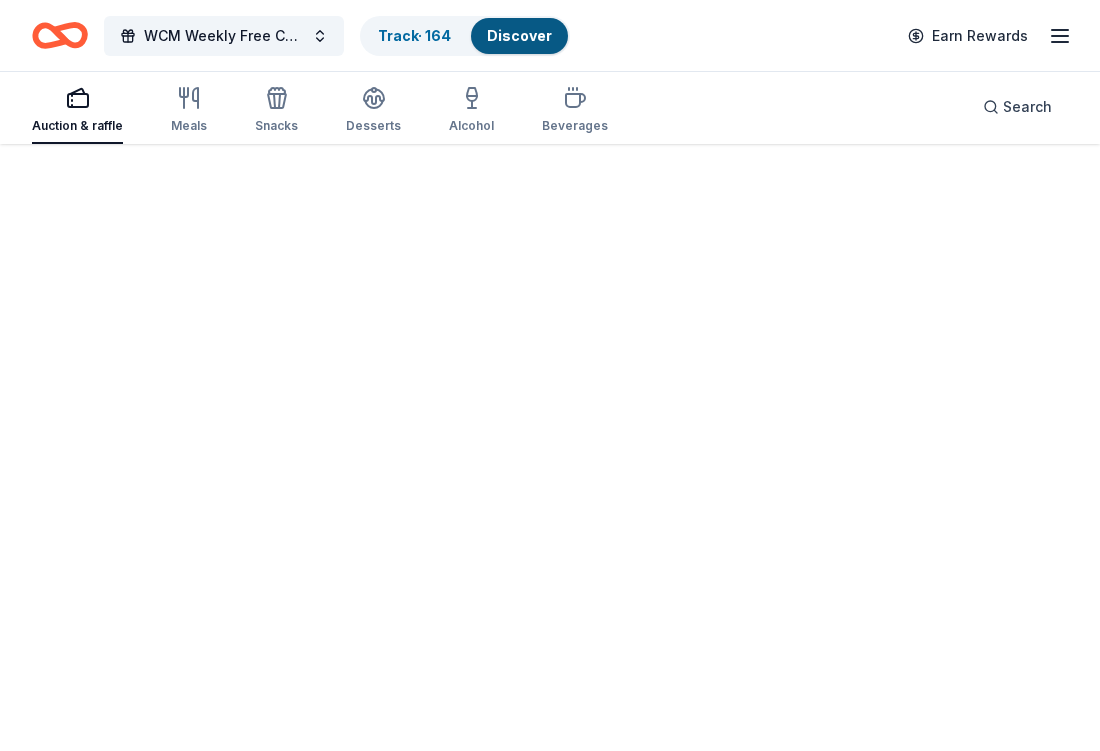 scroll, scrollTop: 0, scrollLeft: 0, axis: both 